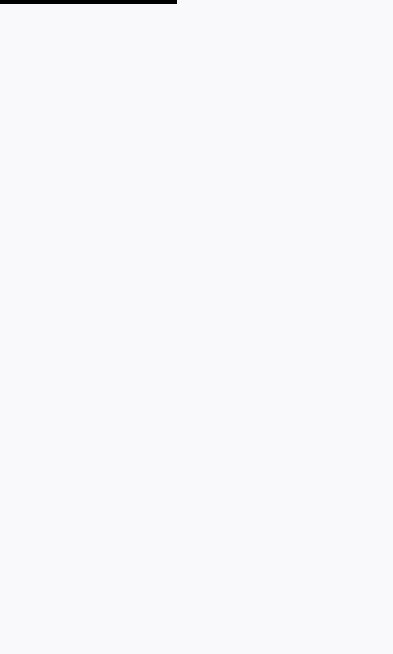 scroll, scrollTop: 0, scrollLeft: 0, axis: both 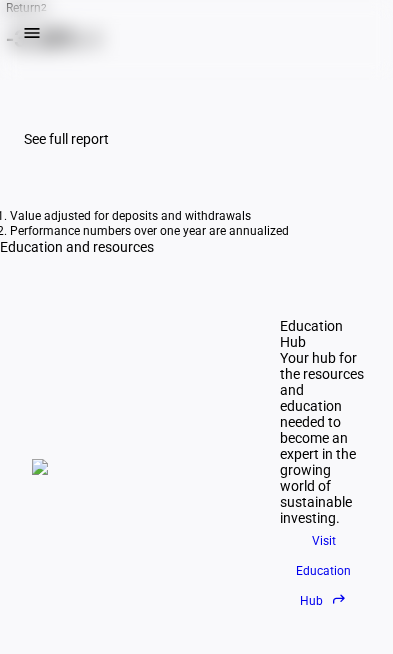 click on "See full report" 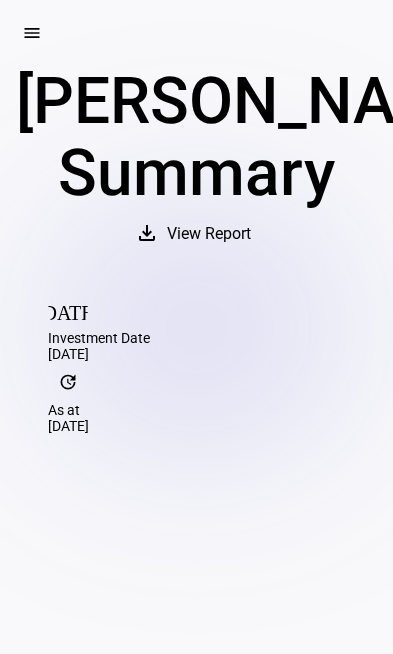 scroll, scrollTop: 0, scrollLeft: 0, axis: both 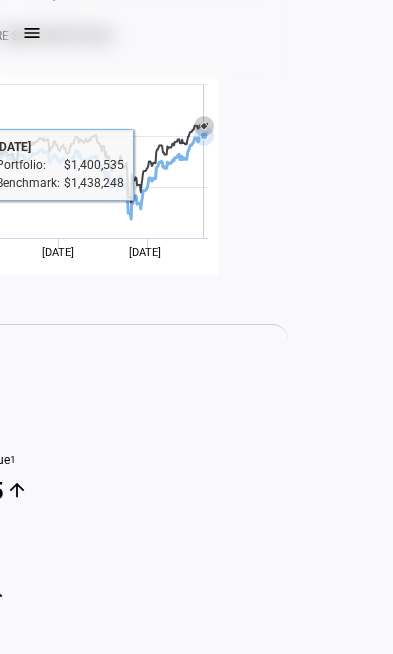 click 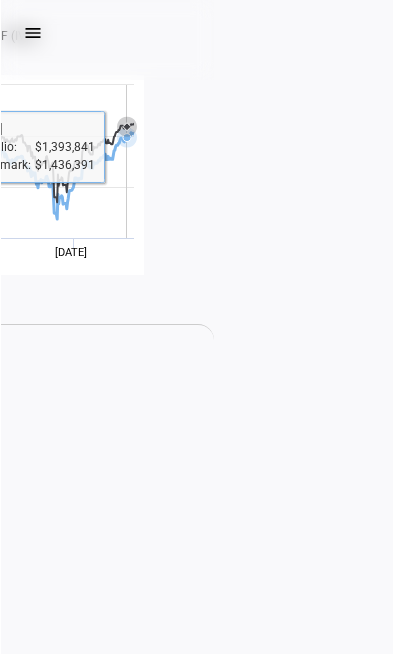 scroll, scrollTop: 274, scrollLeft: 179, axis: both 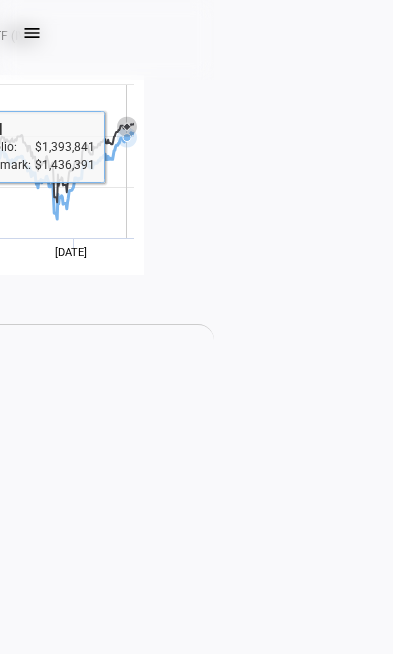 click 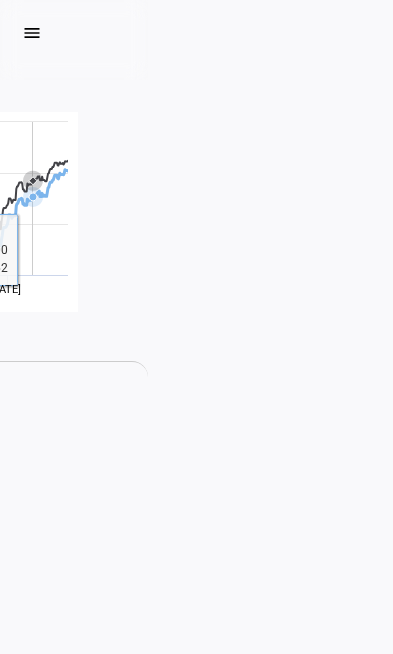 scroll, scrollTop: 237, scrollLeft: 246, axis: both 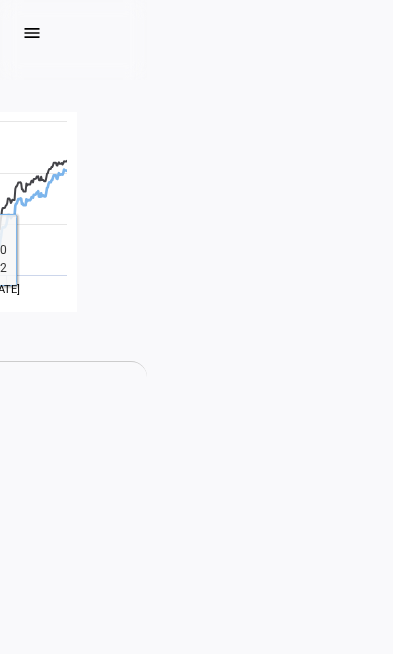 click 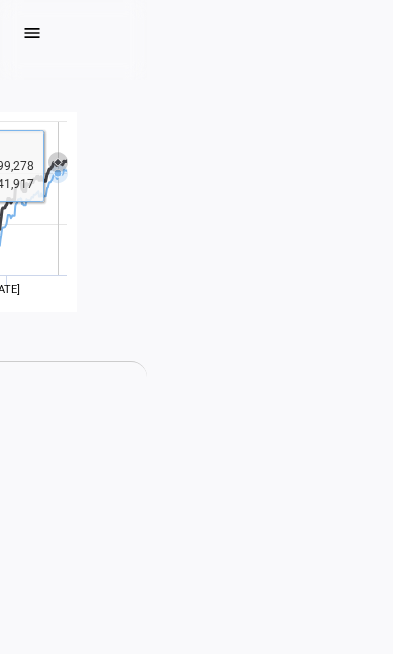 click 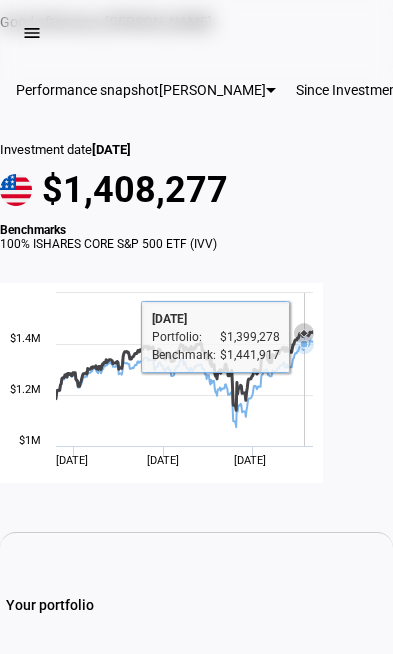 scroll, scrollTop: 0, scrollLeft: 0, axis: both 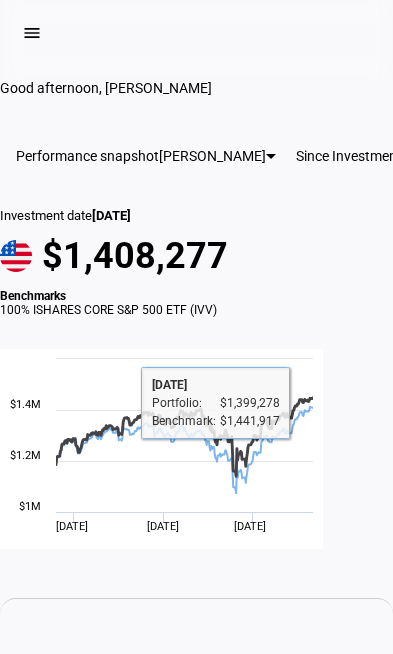 click on "Performance snapshot" 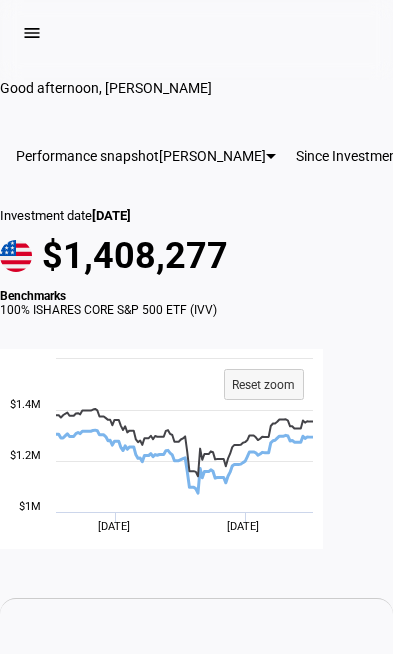 click 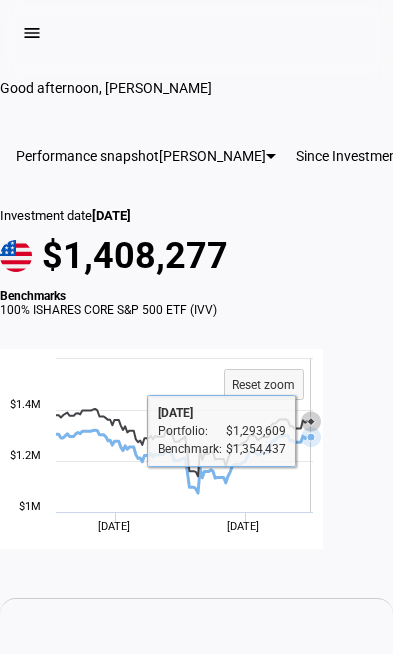 click 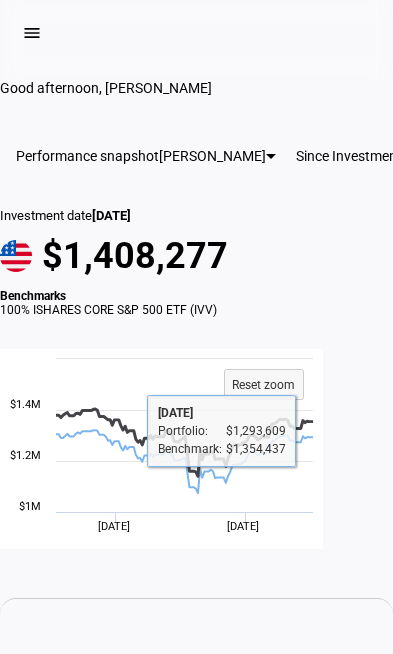 click 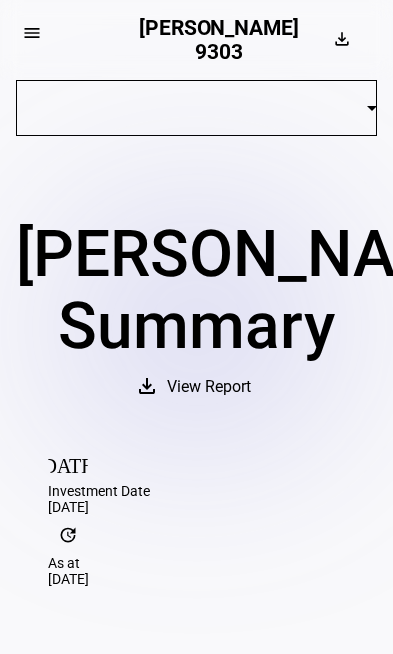 click on "View Report" 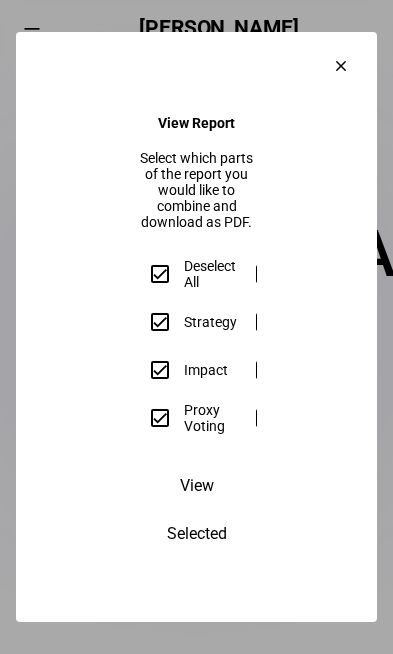 click on "View Selected" 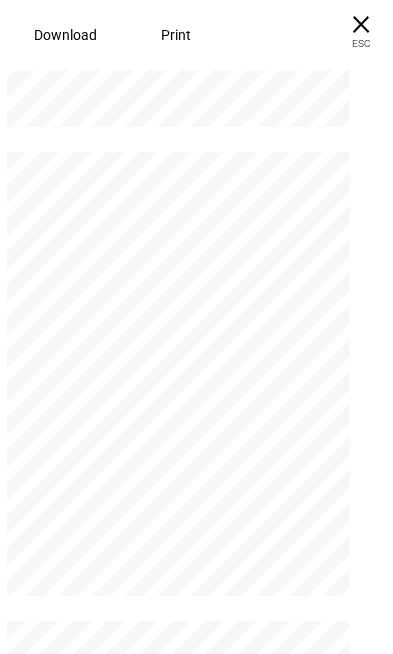 scroll, scrollTop: 391, scrollLeft: 0, axis: vertical 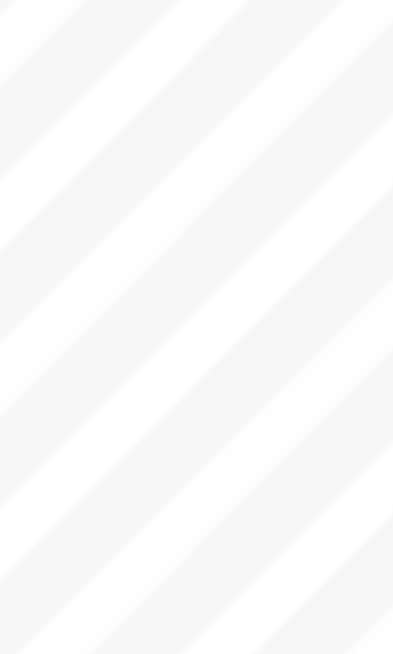 click on "Financial Gain insight into performance over time. Performance snapshot   Since Investment Investment date   [DATE] $1,408,277 Benchmarks 100% ISHARES CORE S&P 500 ETF (IVV) 1.   Please review disclosures related to performance calculations, benchmark, etc. at the end of this report 2.   Performance numbers over one year are annualized $1M $1.25M [DATE]   Jan '[DATE] Adj. change in value $221,295 Return 19.00% Your portfolio 1  2  Adj. change in value $260,607 Return 22.28% Benchmark 1  2  Adj. change in value -$39,312 Return -3.28% Difference 1  2  Performance -10% -5% 0% 5% Portfolio   Benchmark [DATE]   Nov '[DATE]   Mar '[DATE]   [DATE] '25 [PERSON_NAME] 9303 | Portfolio Report   Powered by Page 3 of 15" at bounding box center (187, 423) 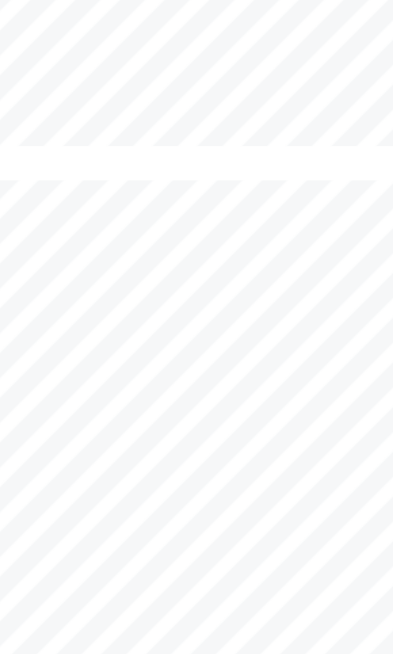 scroll, scrollTop: 1278, scrollLeft: 0, axis: vertical 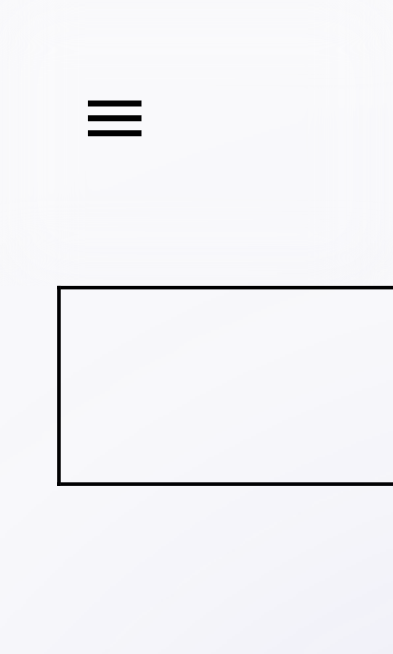 click at bounding box center (32, 33) 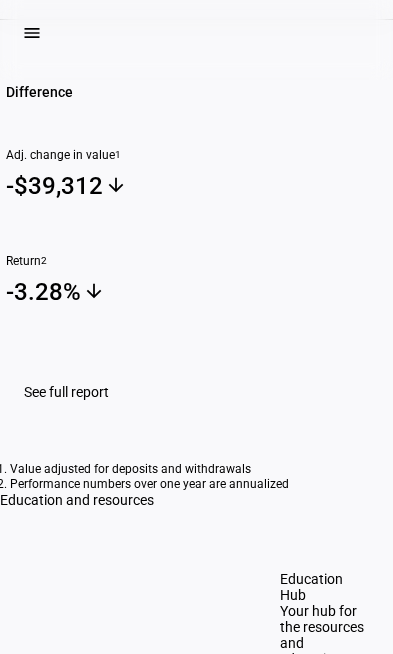 scroll, scrollTop: 1272, scrollLeft: 0, axis: vertical 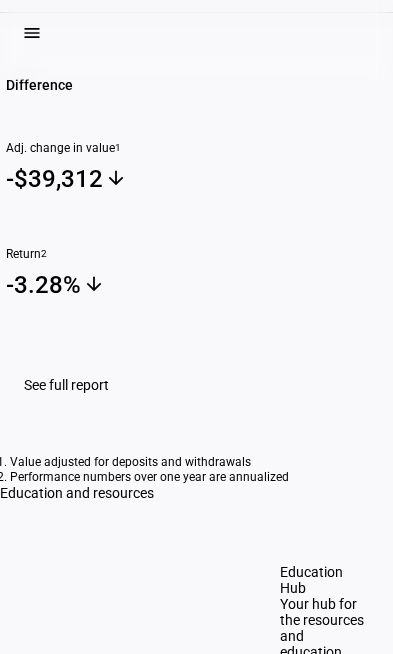 click on "See full report" 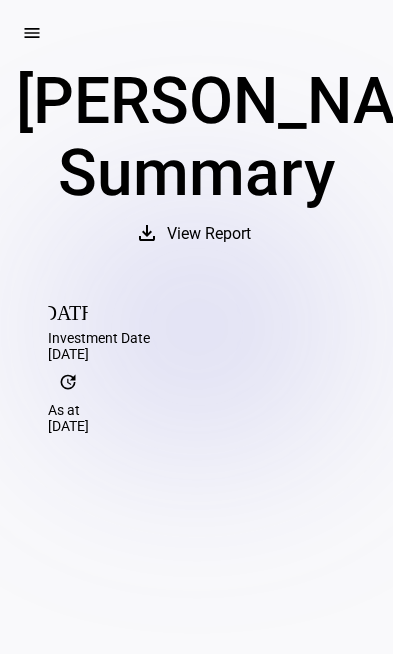 scroll, scrollTop: 0, scrollLeft: 0, axis: both 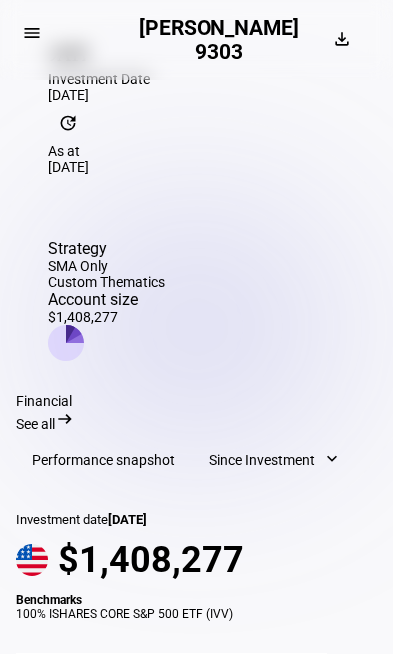 click on "Since Investment" 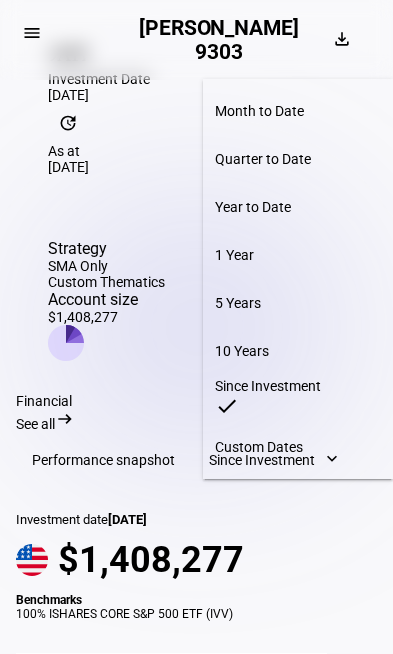 click at bounding box center (196, 327) 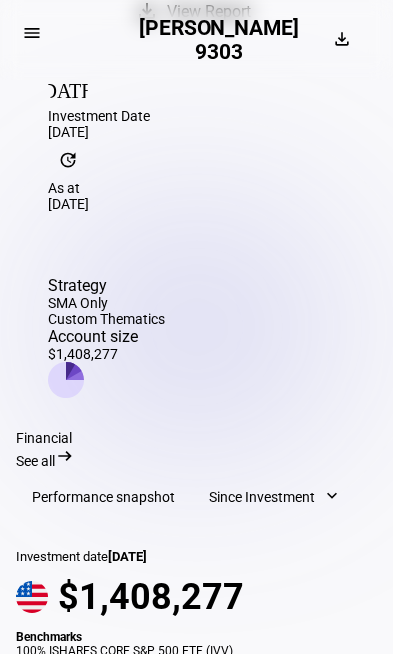 scroll, scrollTop: 355, scrollLeft: 0, axis: vertical 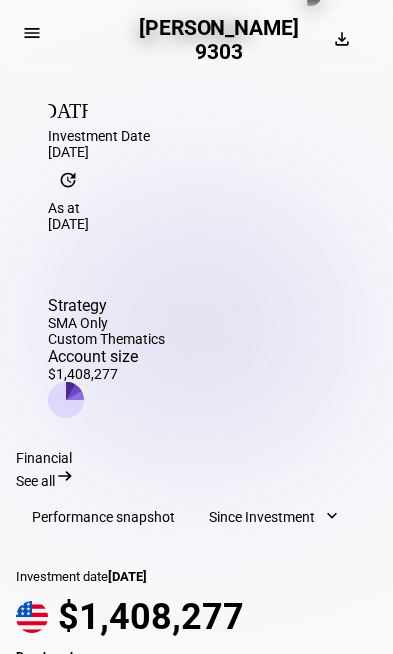 click on "See all" 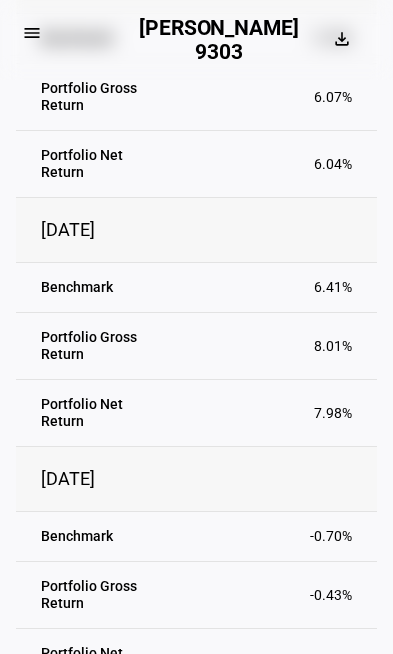 scroll, scrollTop: 2622, scrollLeft: 0, axis: vertical 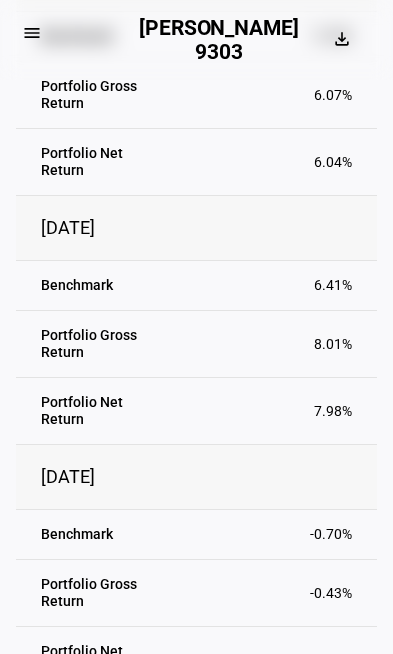 click on "Calendar Year" 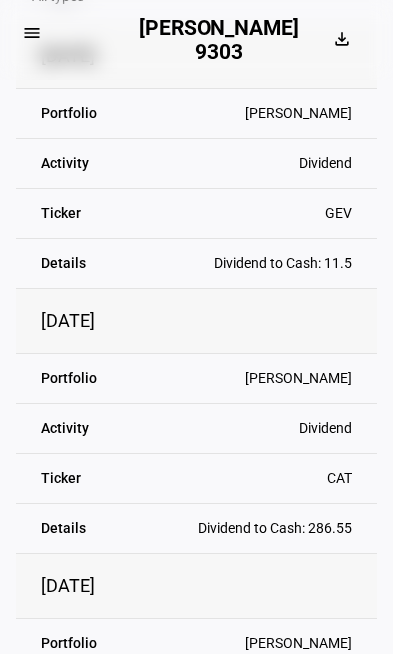 scroll, scrollTop: 6739, scrollLeft: 0, axis: vertical 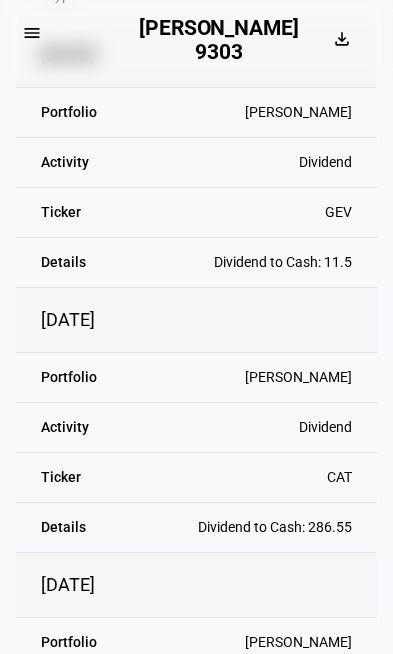 click on "Next" 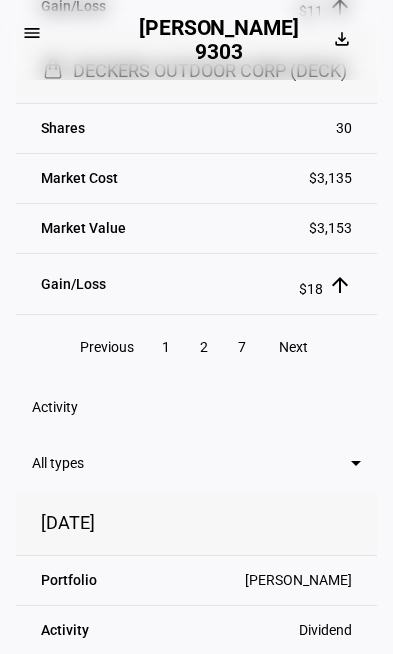 scroll, scrollTop: 6270, scrollLeft: 0, axis: vertical 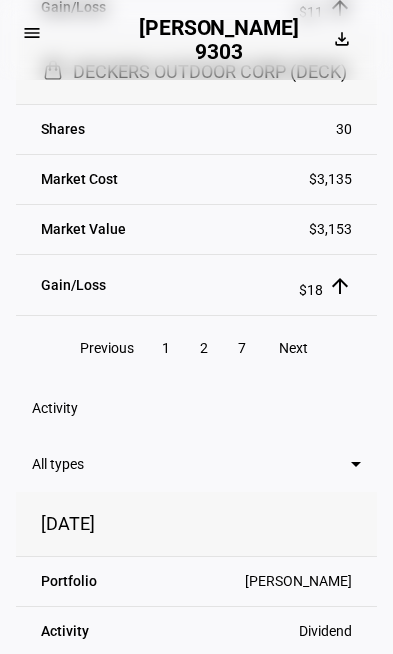 click at bounding box center [32, 33] 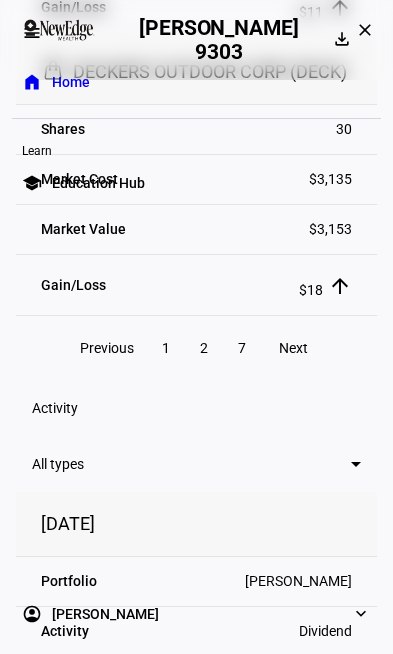 click on "home  Home" at bounding box center (196, 82) 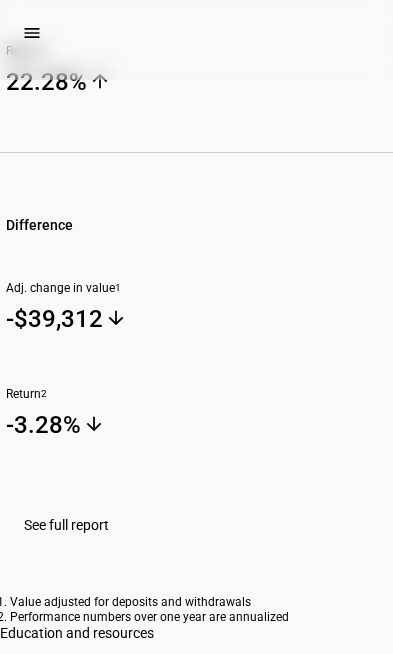scroll, scrollTop: 1133, scrollLeft: 0, axis: vertical 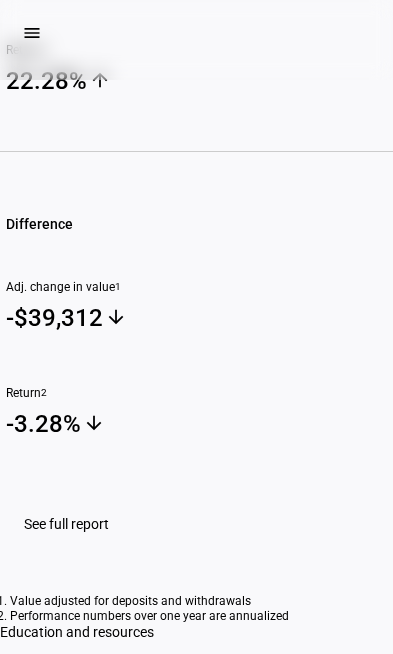 click on "See full report" 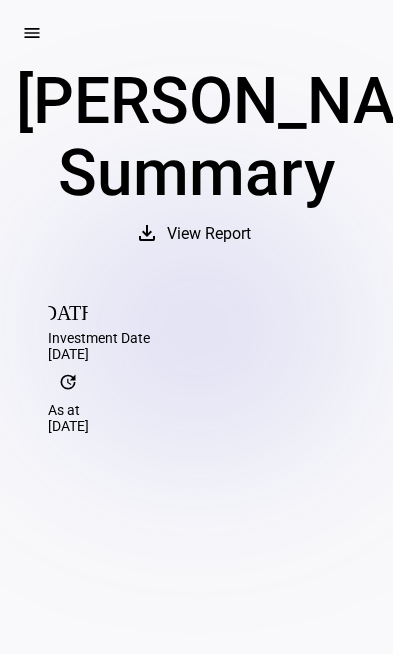 scroll, scrollTop: 0, scrollLeft: 0, axis: both 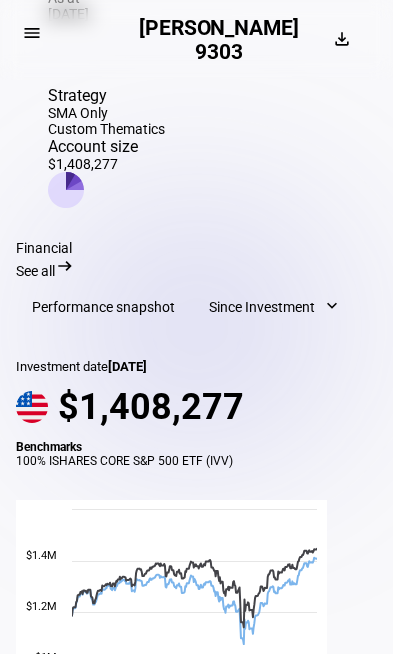 click on "Since Investment" 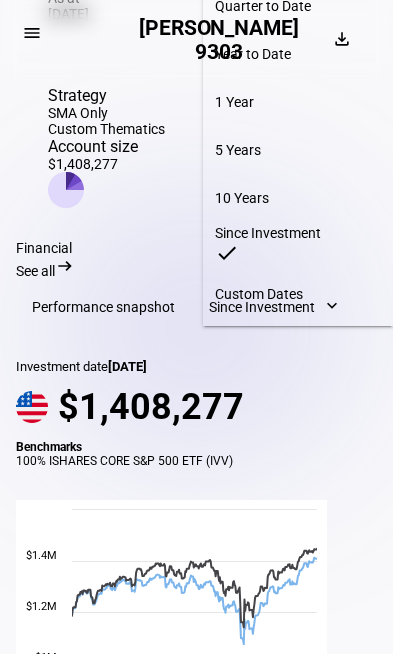 click on "Since Investment" at bounding box center [298, 233] 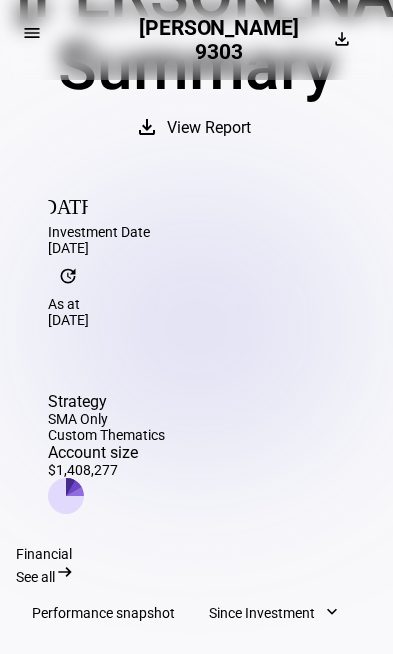 scroll, scrollTop: 233, scrollLeft: 0, axis: vertical 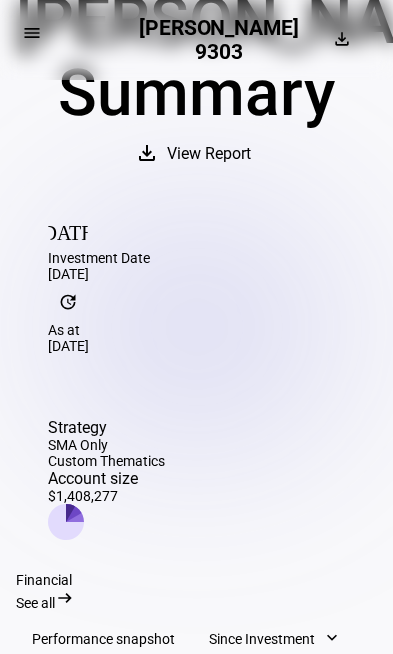 click on "View Report" 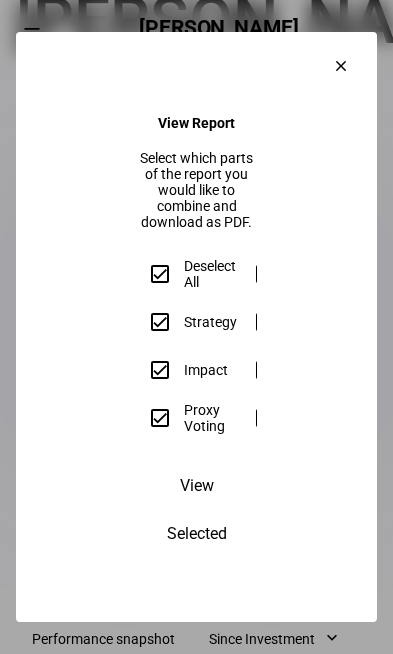 click on "View Selected" 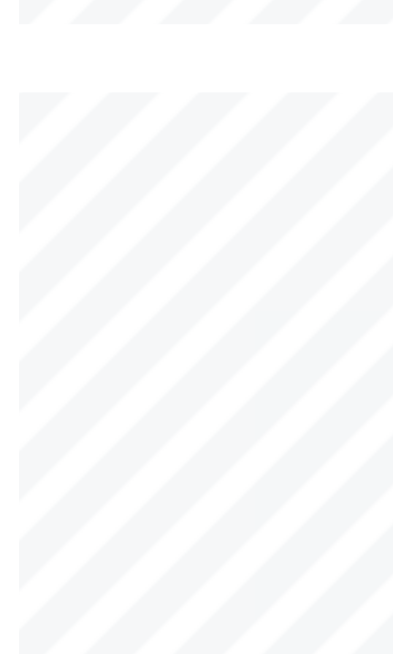 scroll, scrollTop: 627, scrollLeft: 0, axis: vertical 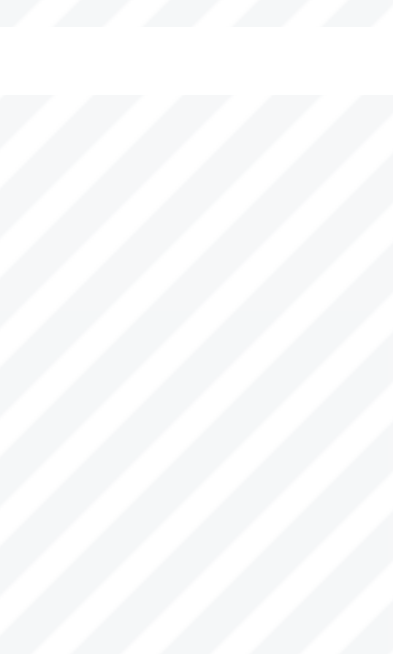 click on "Financial Gain insight into performance over time. Performance snapshot   Since Investment Investment date   [DATE] $1,408,277 Benchmarks 100% ISHARES CORE S&P 500 ETF (IVV) 1.   Please review disclosures related to performance calculations, benchmark, etc. at the end of this report 2.   Performance numbers over one year are annualized $1M $1.25M [DATE]   Jan '[DATE] Adj. change in value $221,295 Return 19.00% Your portfolio 1  2  Adj. change in value $260,607 Return 22.28% Benchmark 1  2  Adj. change in value -$39,312 Return -3.28% Difference 1  2  Performance -10% -5% 0% 5% Portfolio   Benchmark [DATE]   Nov '[DATE]   Mar '[DATE]   [DATE] '25 [PERSON_NAME] 9303 | Portfolio Report   Powered by Page 3 of 15" at bounding box center [187, 622] 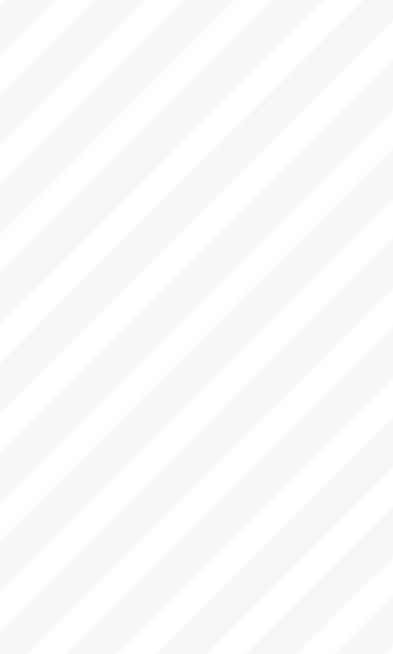 scroll, scrollTop: 87, scrollLeft: 0, axis: vertical 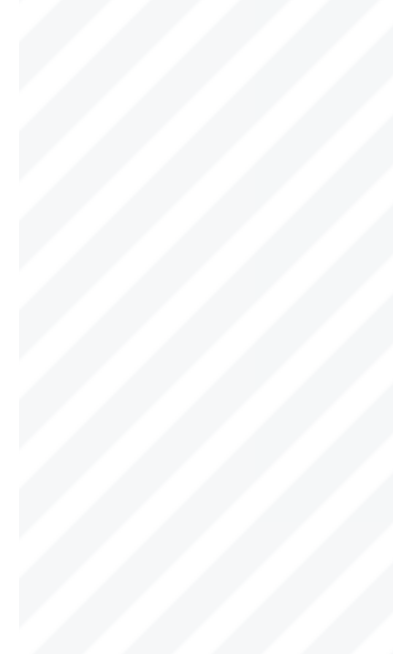 click on "Ownership Compare your portfolio’s cumulative environmental impacts to those of the benchmark. Greenhouse Gas Emissions Carbon Emissions Ownership Ownership Comparison Impact equivalency Your portfolio owns   4   MT   less than the benchmark  9,369   Miles Driven  421   Gallons of Gas  0   Homes Powered for a Year  9   Barrels of Oil Greenhouse Gas Emissions   is also impacting your other pillars Waste Hazardous Waste Ownership Ownership Comparison Impact equivalency Your portfolio owns   15,191   kg   less than the benchmark  7,444   People's Daily Waste  2,886   Household Trash Bags Waste   is also impacting your other pillars Climate Change Metric tons (t) Portfolio   Benchmark [DATE]   Jan '[DATE]   [DATE] '25 Education   Poverty Health & Wellness Kilograms (kg) Portfolio   Benchmark 10K [DATE]   Jan '[DATE]   [DATE] '25 Education [PERSON_NAME] 9303 | Portfolio Report   Powered by Page 6 of 15" at bounding box center [187, 453] 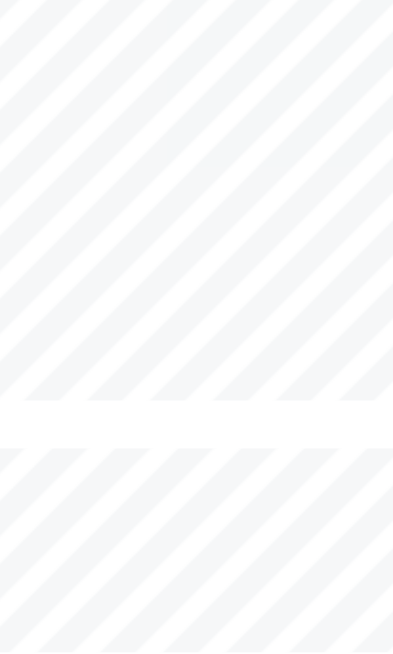 scroll, scrollTop: 0, scrollLeft: 0, axis: both 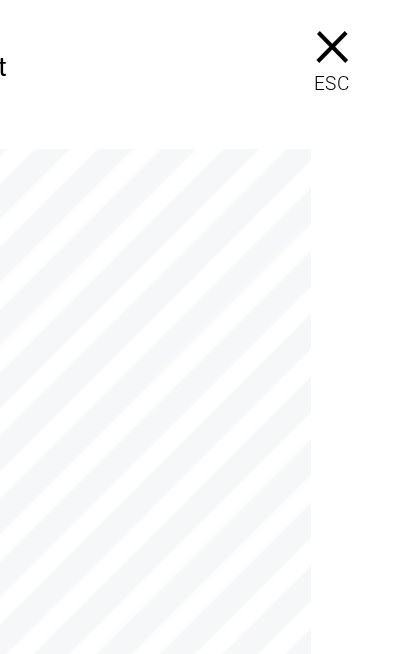 click on "×  ESC" at bounding box center (361, 32) 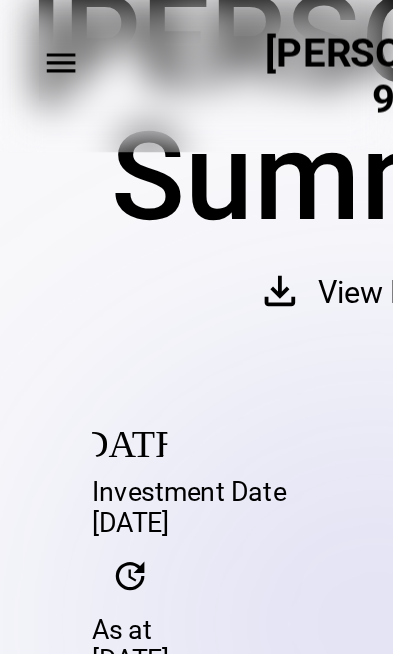 click at bounding box center [32, 33] 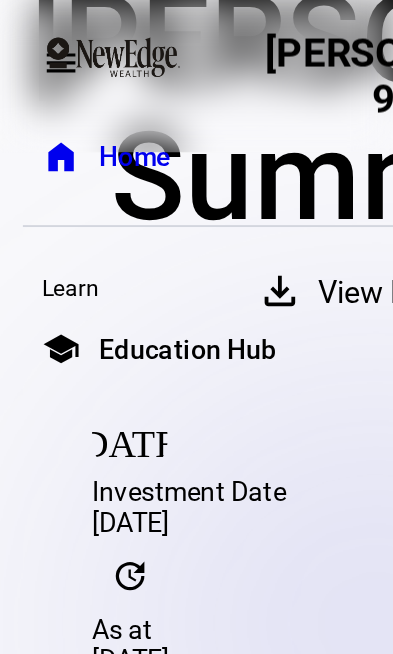 click on "Home" at bounding box center [71, 82] 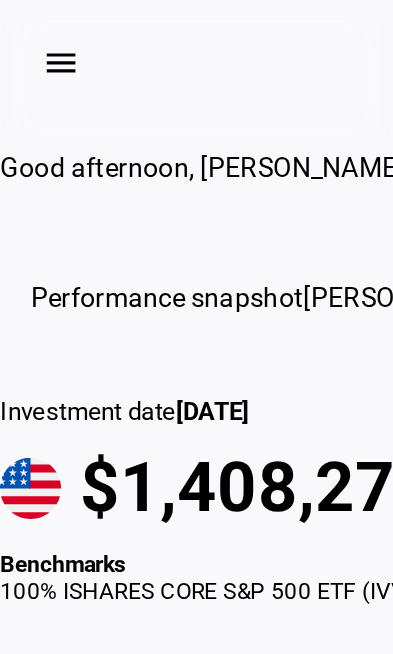 click at bounding box center (32, 33) 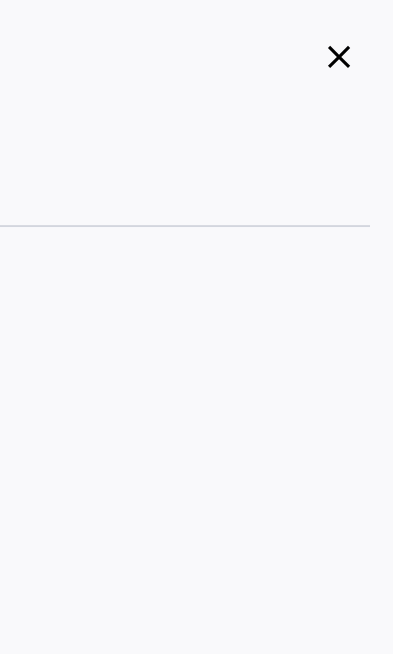 scroll, scrollTop: 0, scrollLeft: 378, axis: horizontal 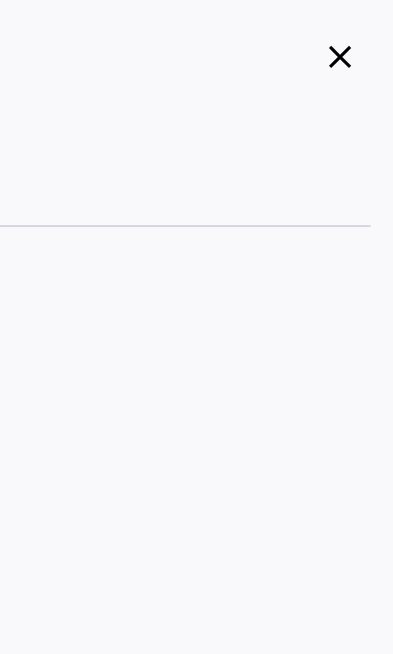 click at bounding box center (365, 30) 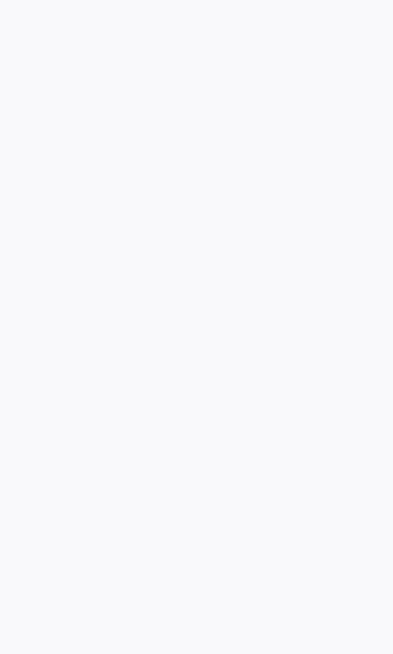 scroll, scrollTop: 0, scrollLeft: 379, axis: horizontal 